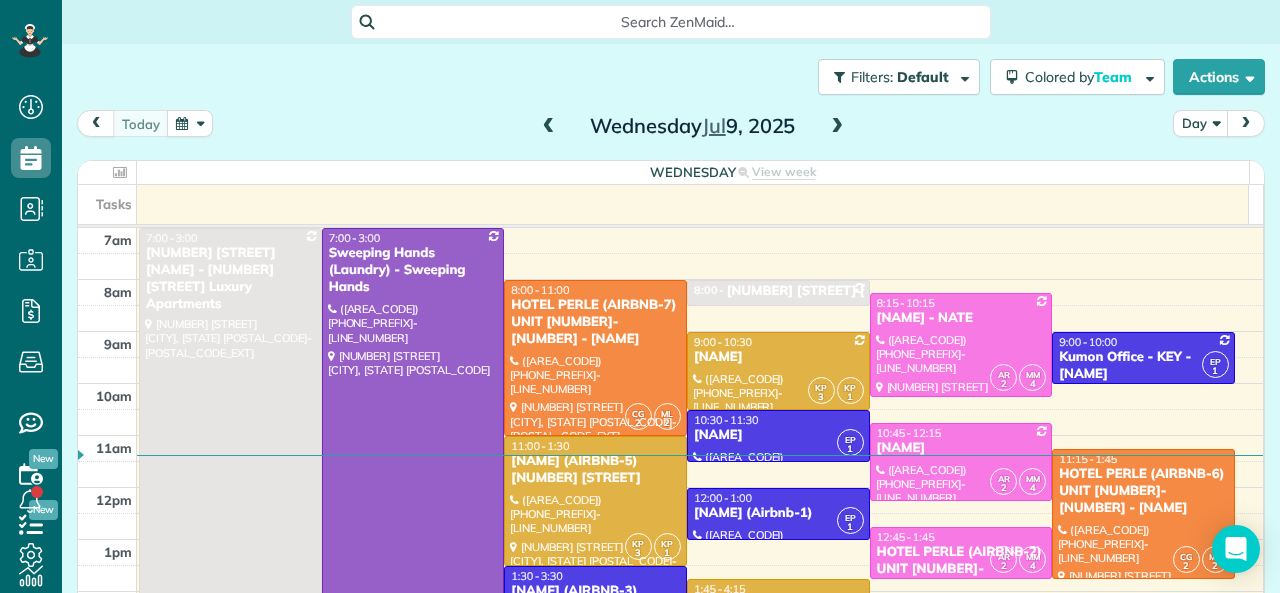 scroll, scrollTop: 0, scrollLeft: 0, axis: both 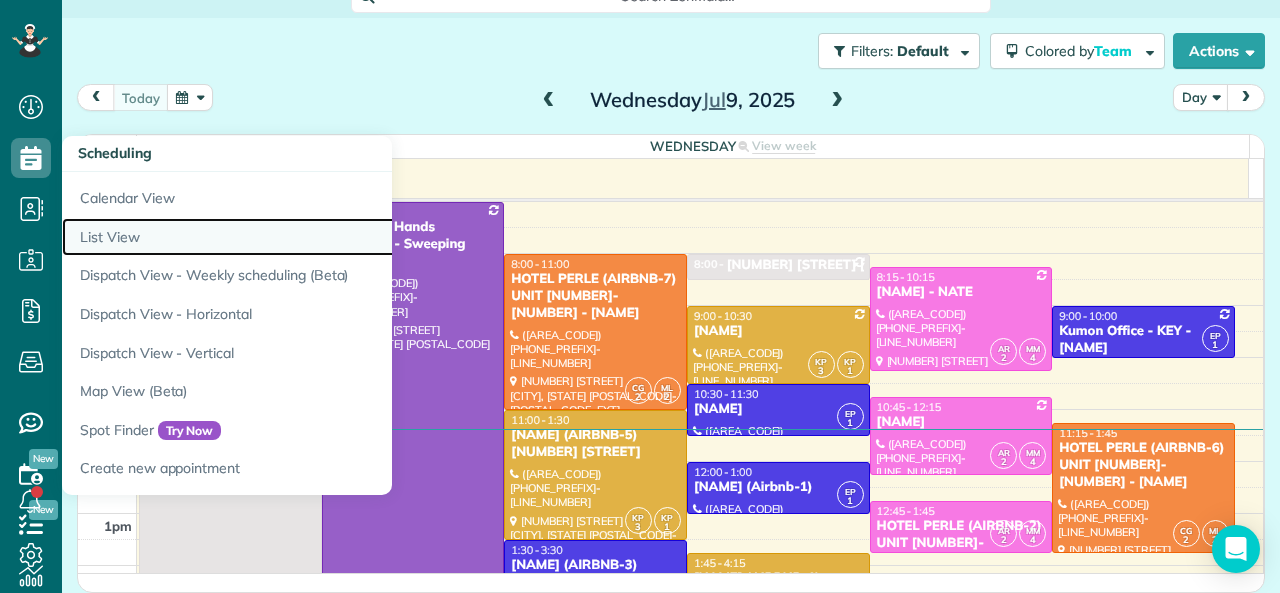 click on "List View" at bounding box center [312, 237] 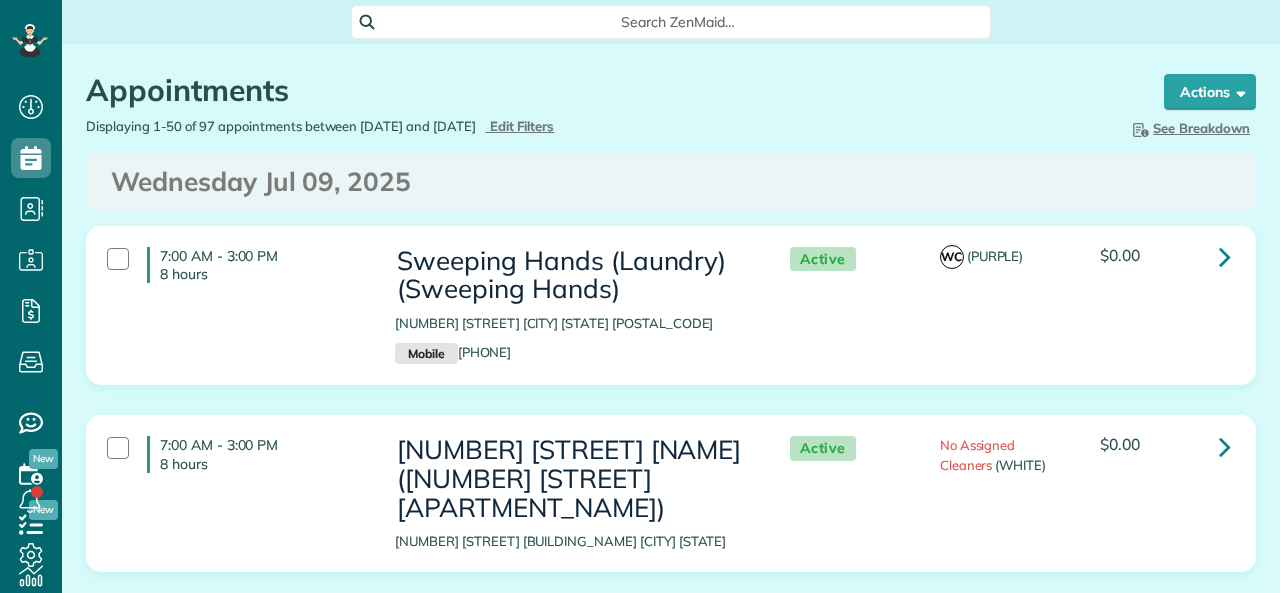 click on "Edit Filters" at bounding box center [522, 126] 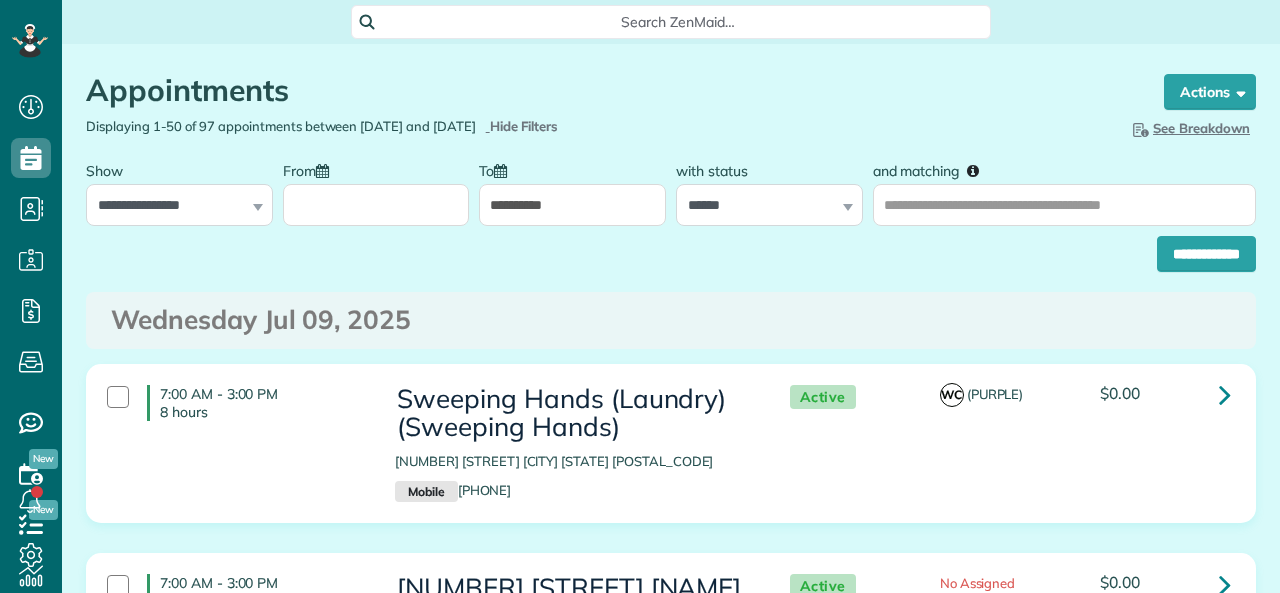 scroll, scrollTop: 593, scrollLeft: 62, axis: both 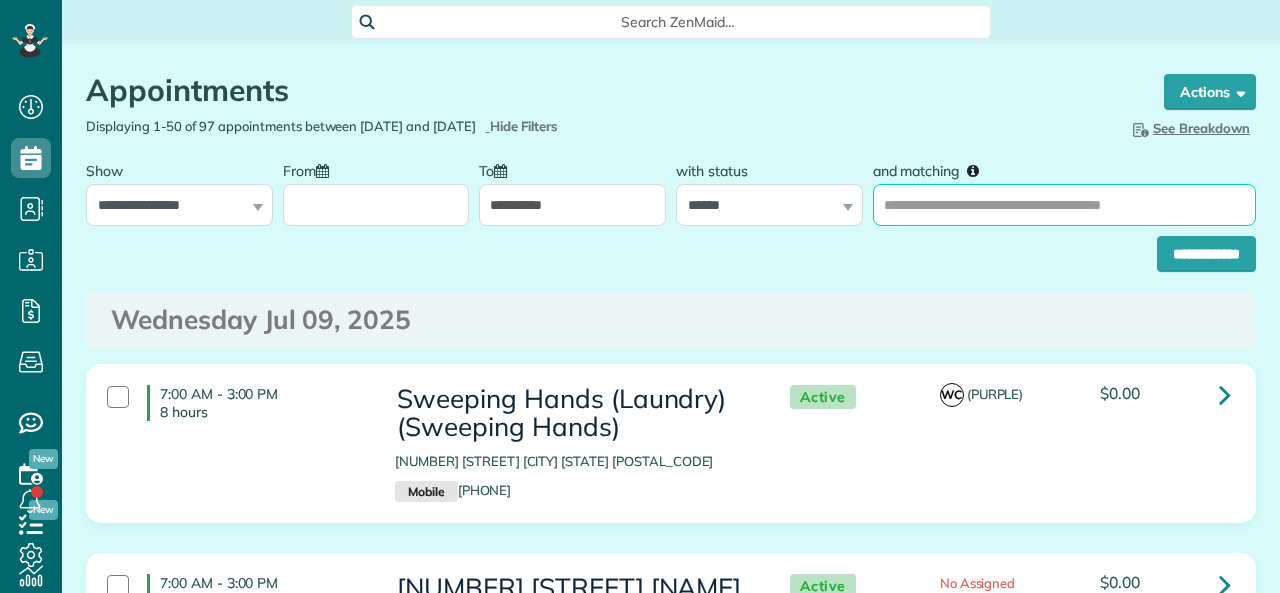 click on "and matching" at bounding box center (1064, 205) 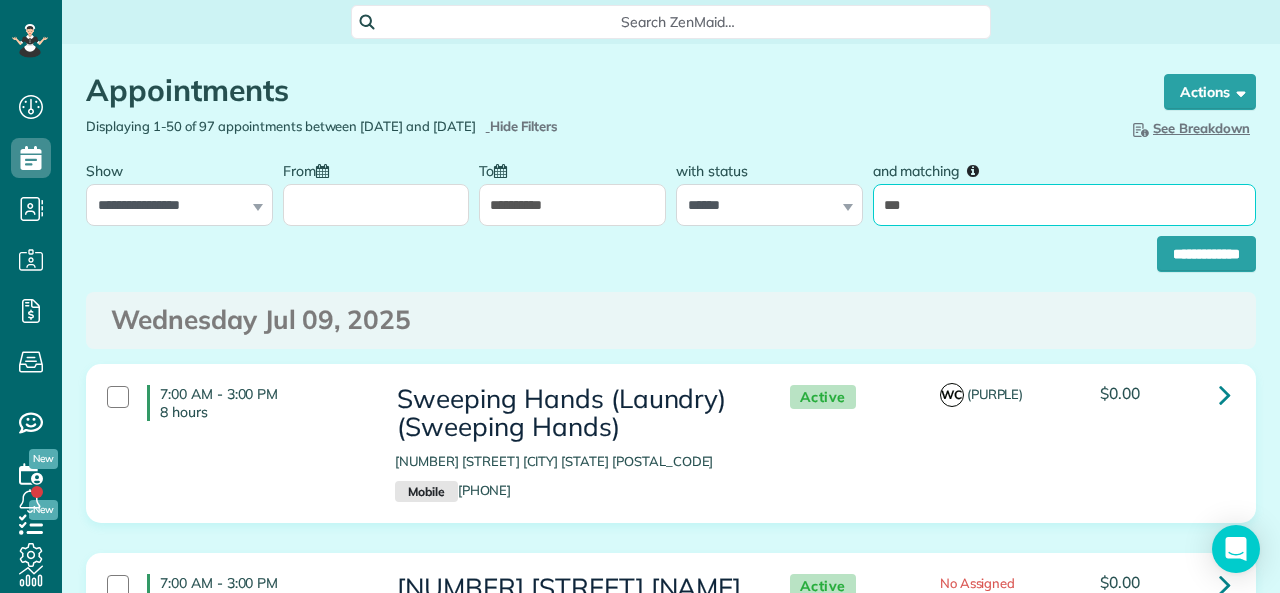 type on "***" 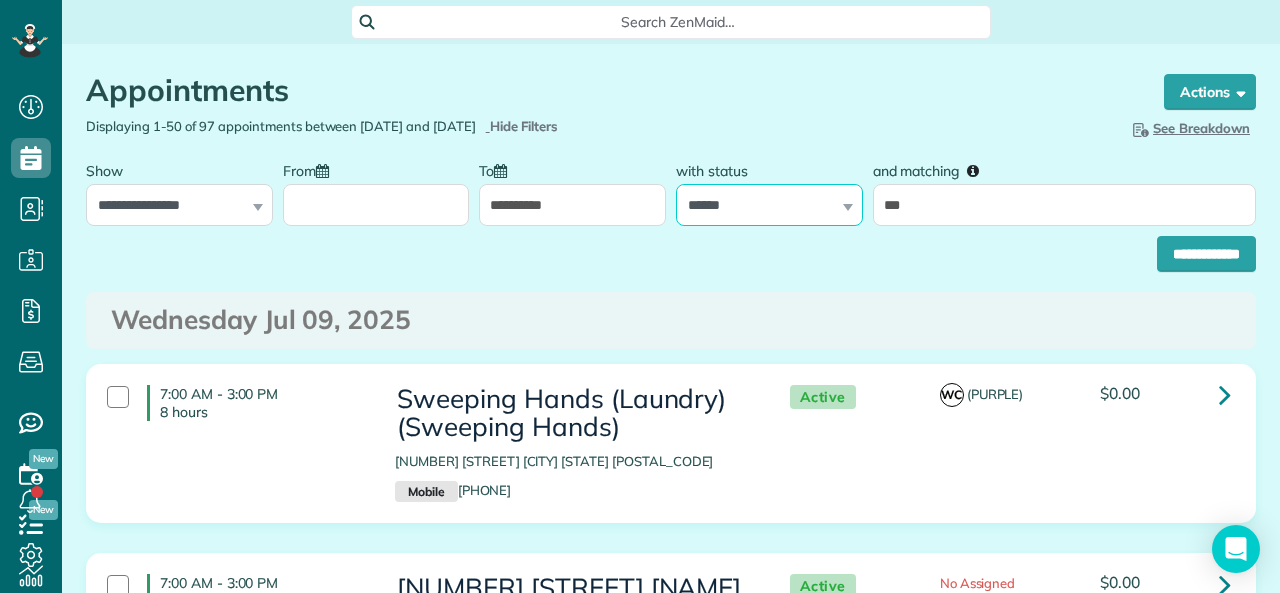 click on "[REDACTED]
[REDACTED]
[REDACTED]
[REDACTED]
[REDACTED]" at bounding box center (769, 205) 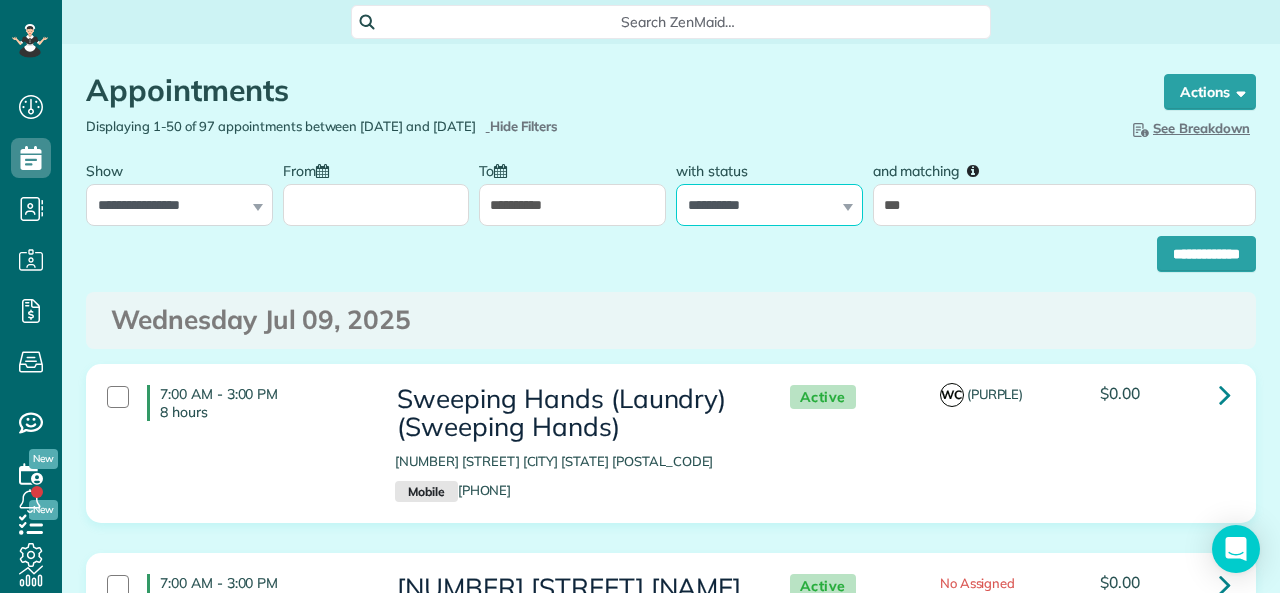 click on "[REDACTED]
[REDACTED]
[REDACTED]
[REDACTED]
[REDACTED]" at bounding box center (769, 205) 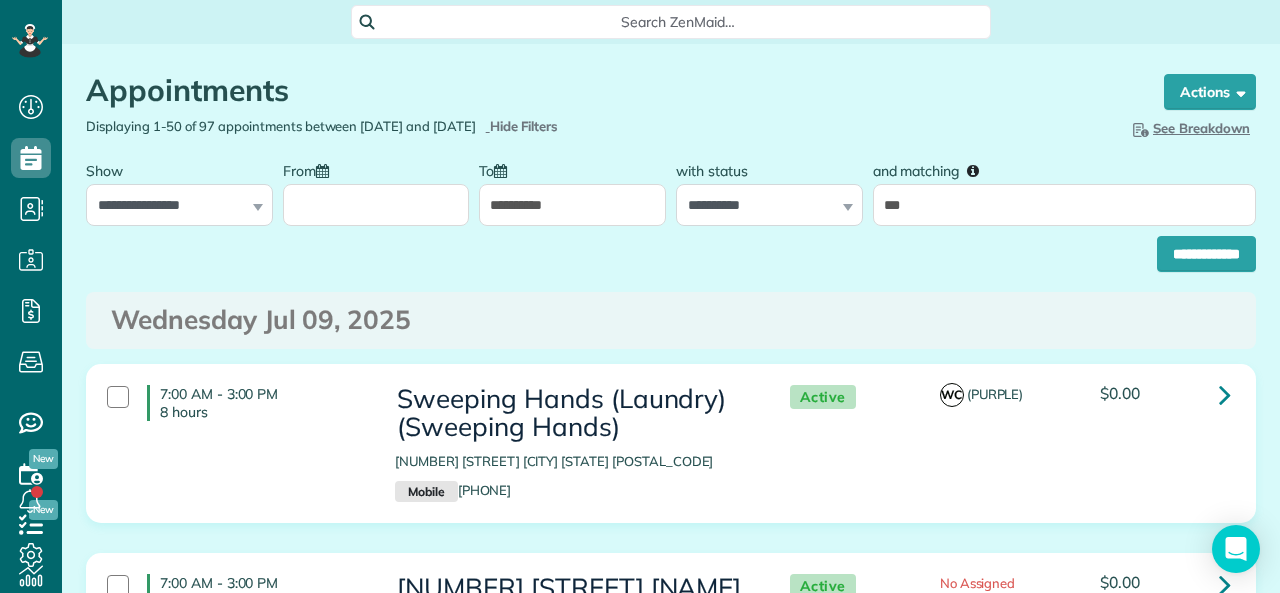click on "**********" at bounding box center [572, 205] 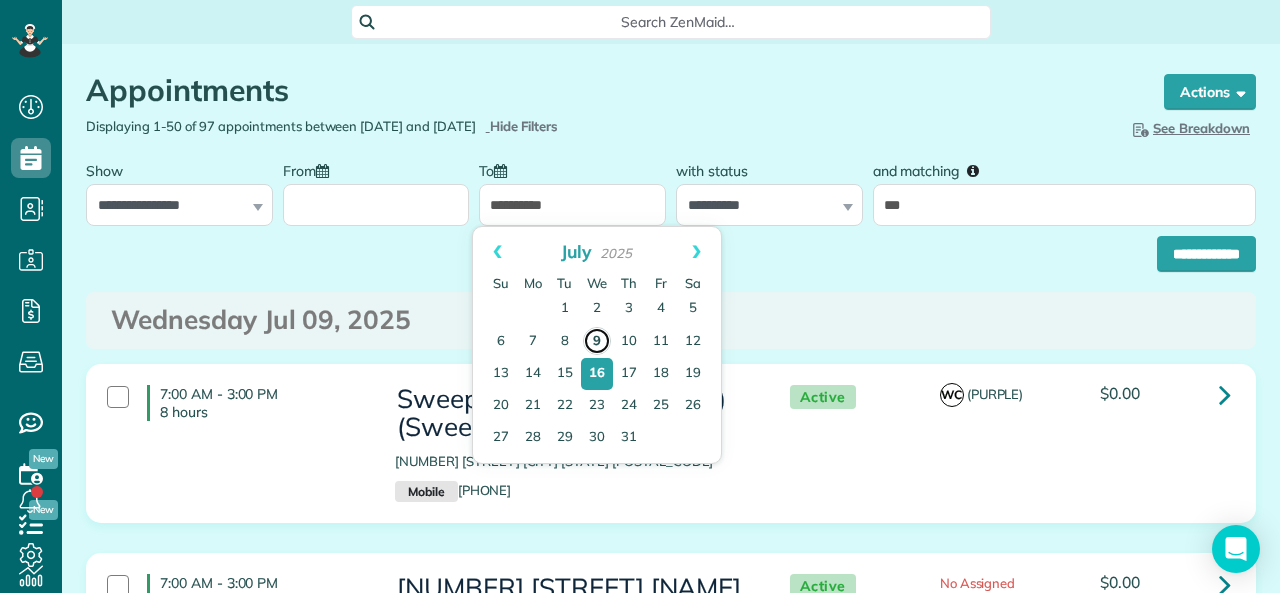 click on "9" at bounding box center [597, 341] 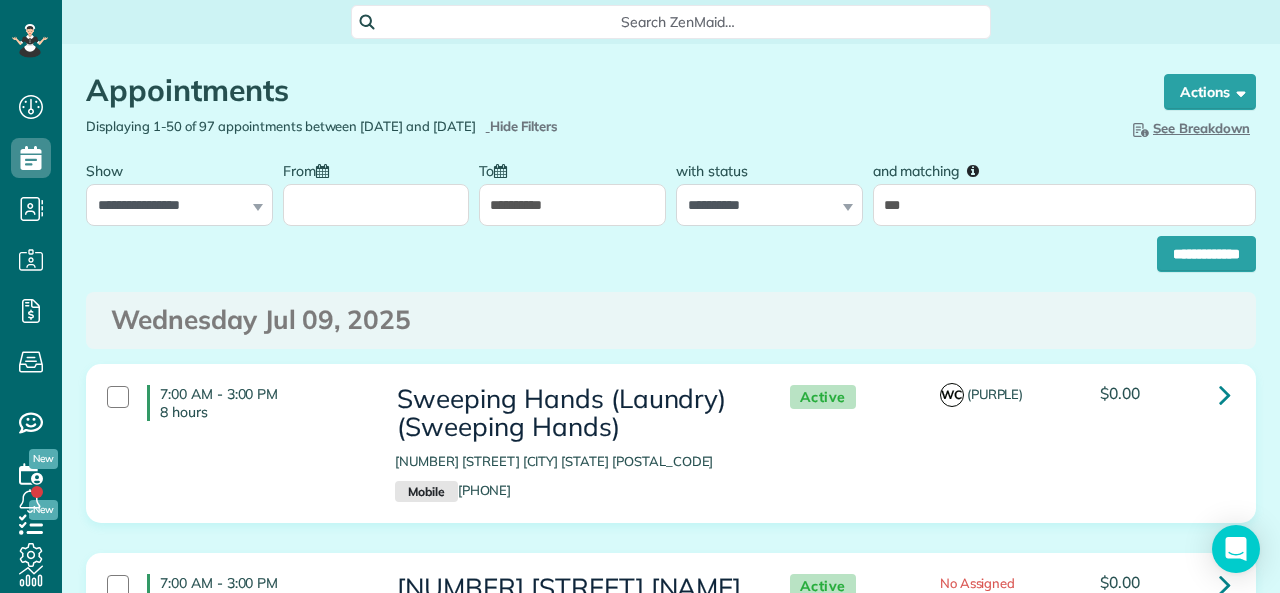 click on "From" at bounding box center (376, 205) 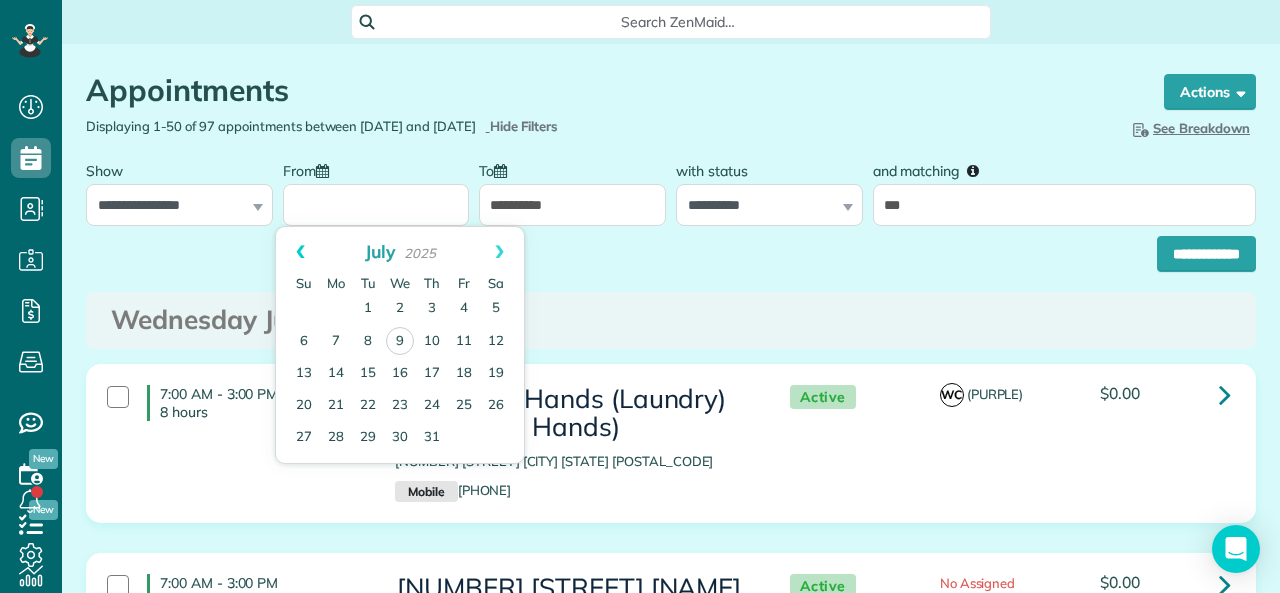 click on "Prev" at bounding box center (300, 252) 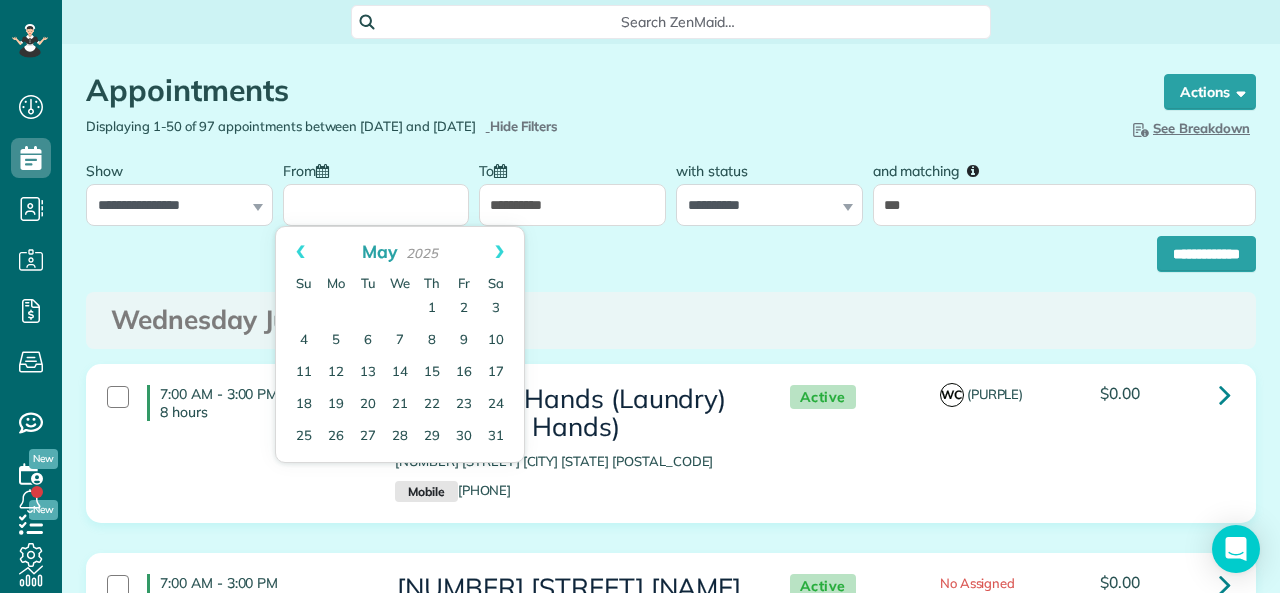 click on "Prev" at bounding box center [300, 252] 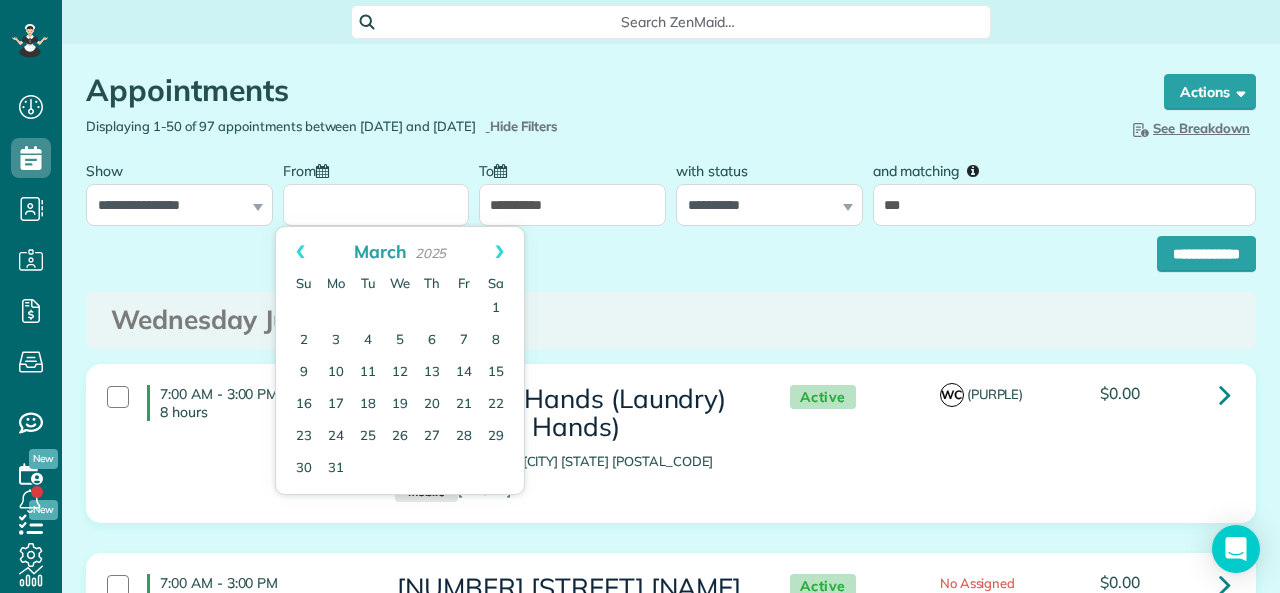 click on "Prev" at bounding box center [300, 252] 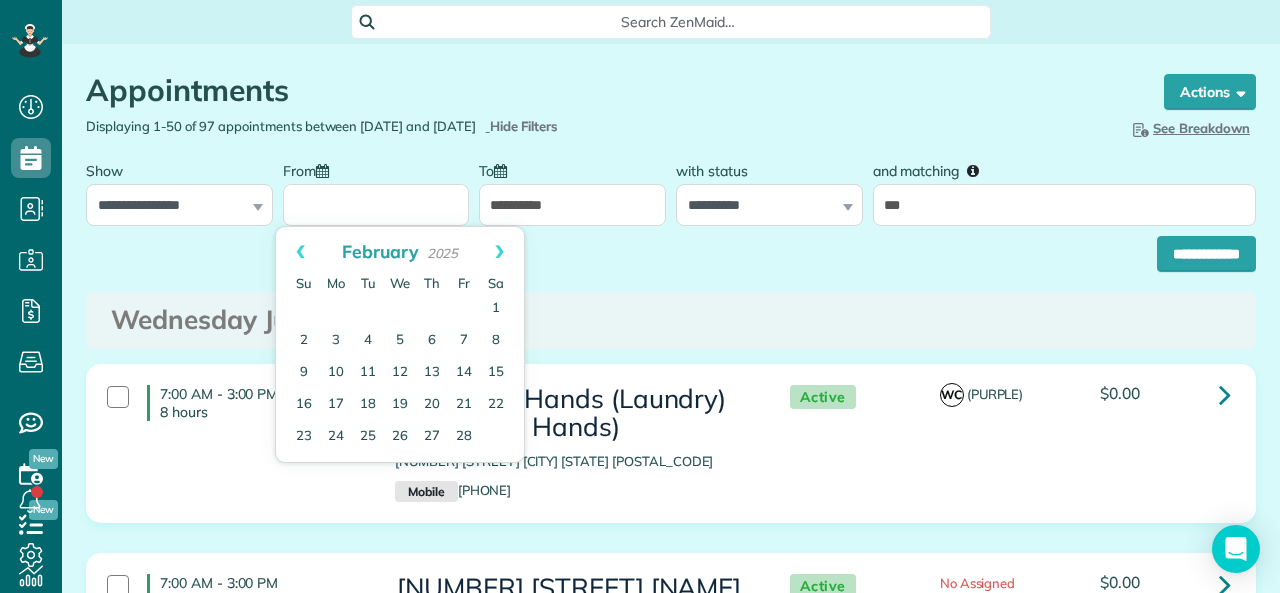 click on "Prev" at bounding box center (300, 252) 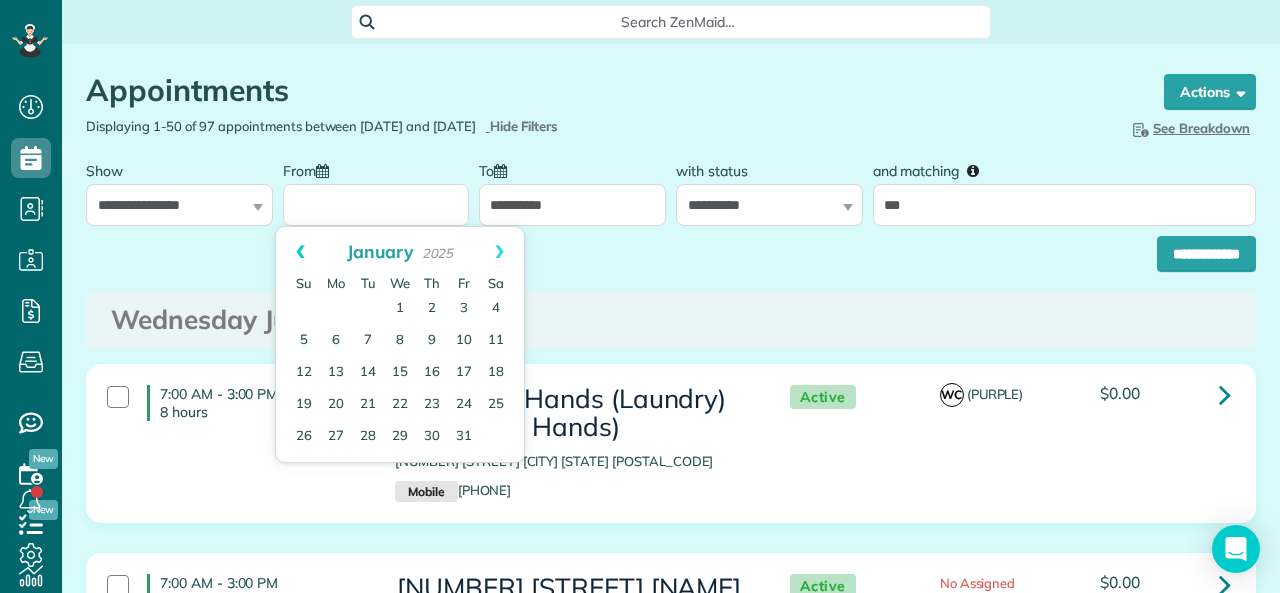 click on "Prev" at bounding box center [300, 252] 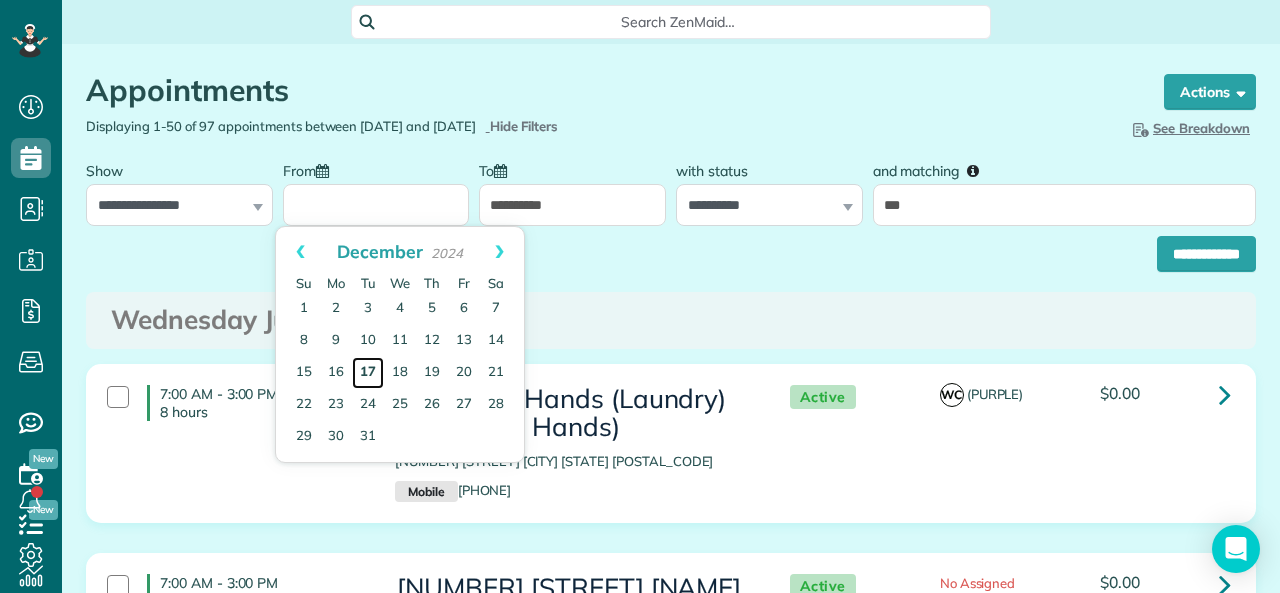 click on "17" at bounding box center [368, 373] 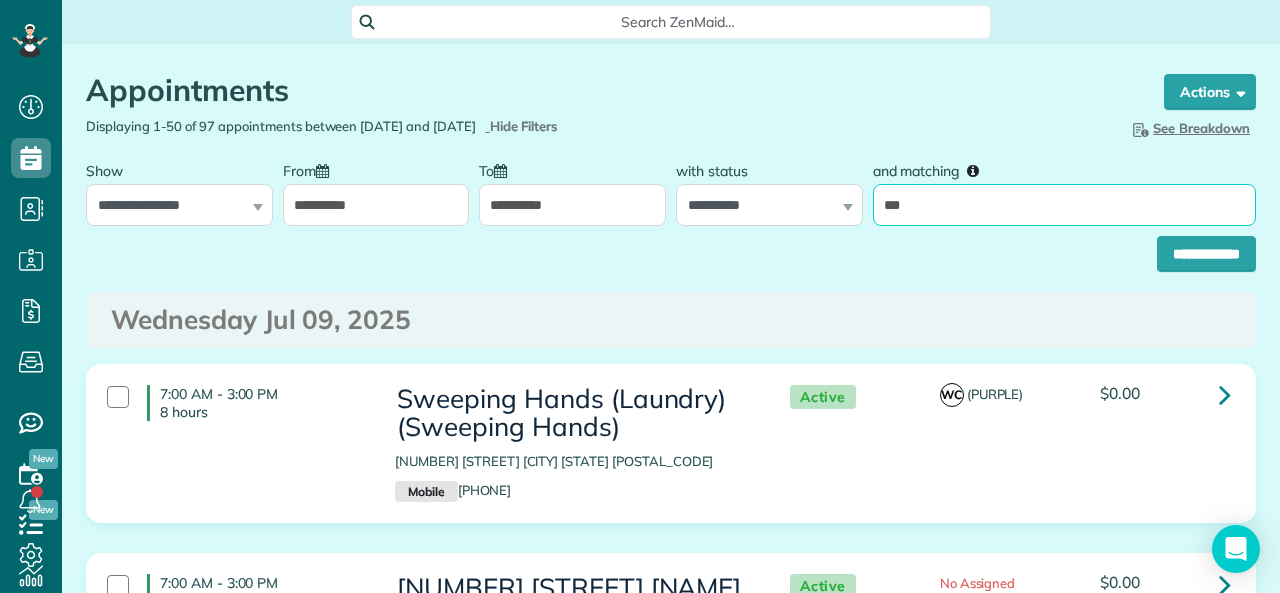 click on "***" at bounding box center (1064, 205) 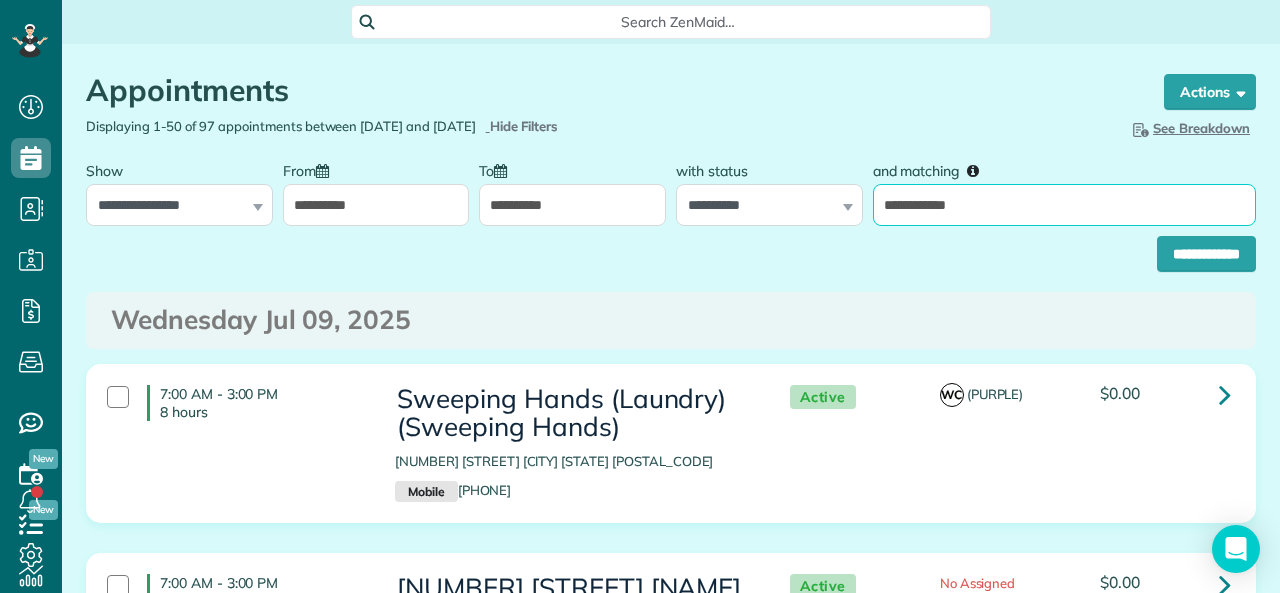 type on "**********" 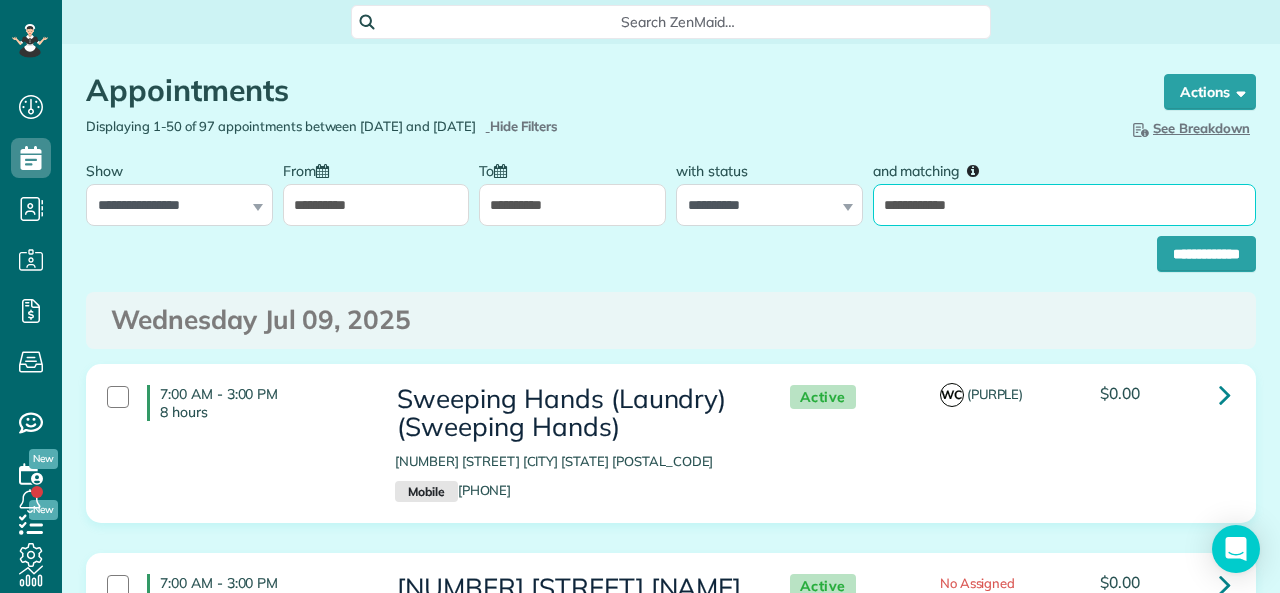 click on "**********" at bounding box center [1206, 254] 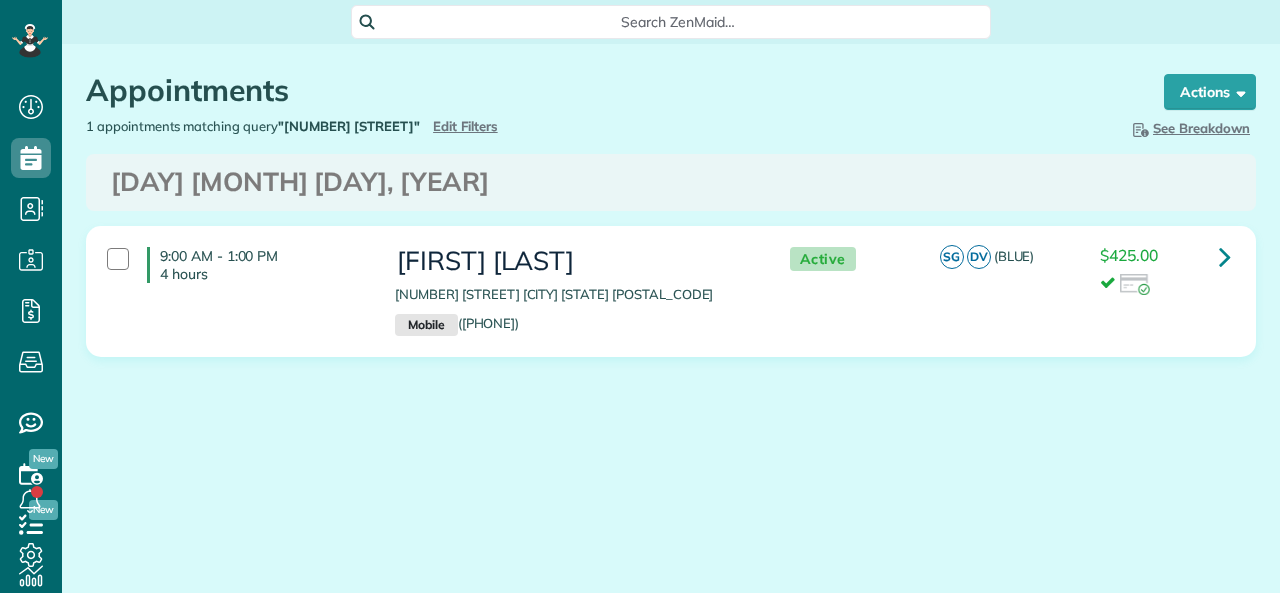 scroll, scrollTop: 0, scrollLeft: 0, axis: both 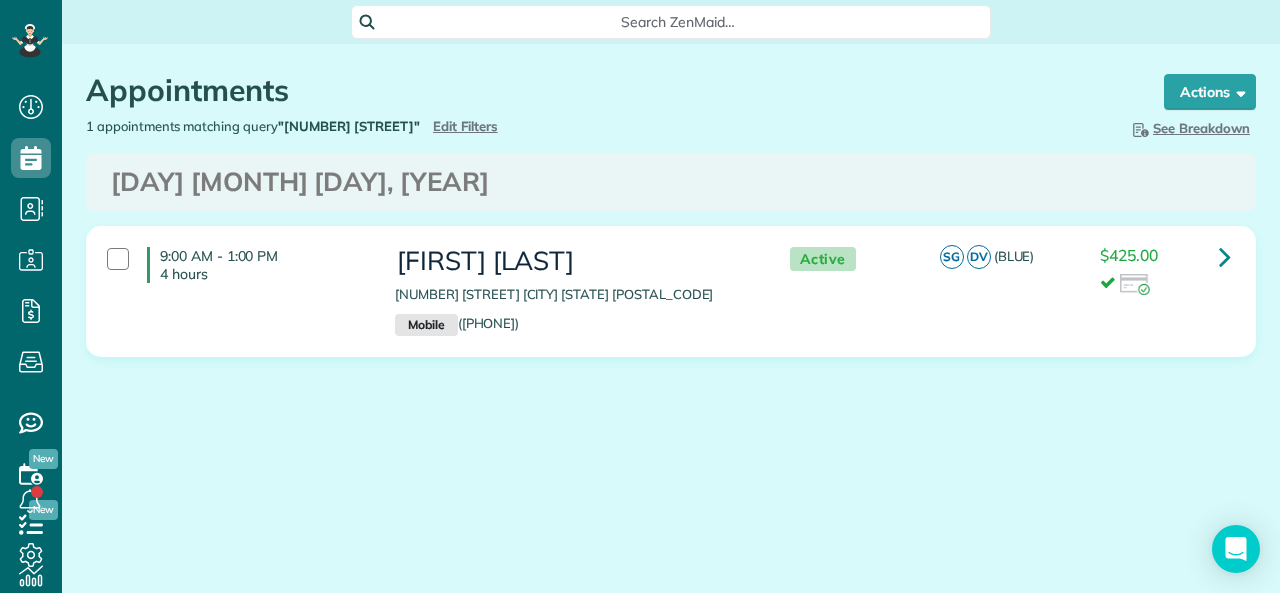 drag, startPoint x: 463, startPoint y: 149, endPoint x: 453, endPoint y: 142, distance: 12.206555 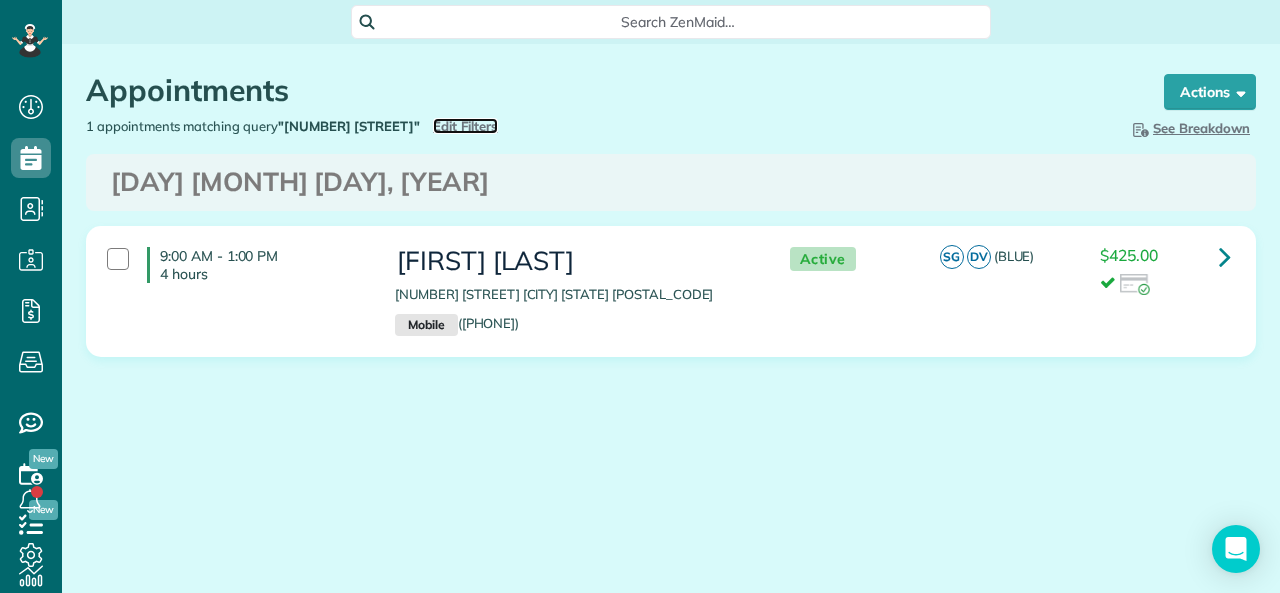 click on "Edit Filters" at bounding box center (465, 126) 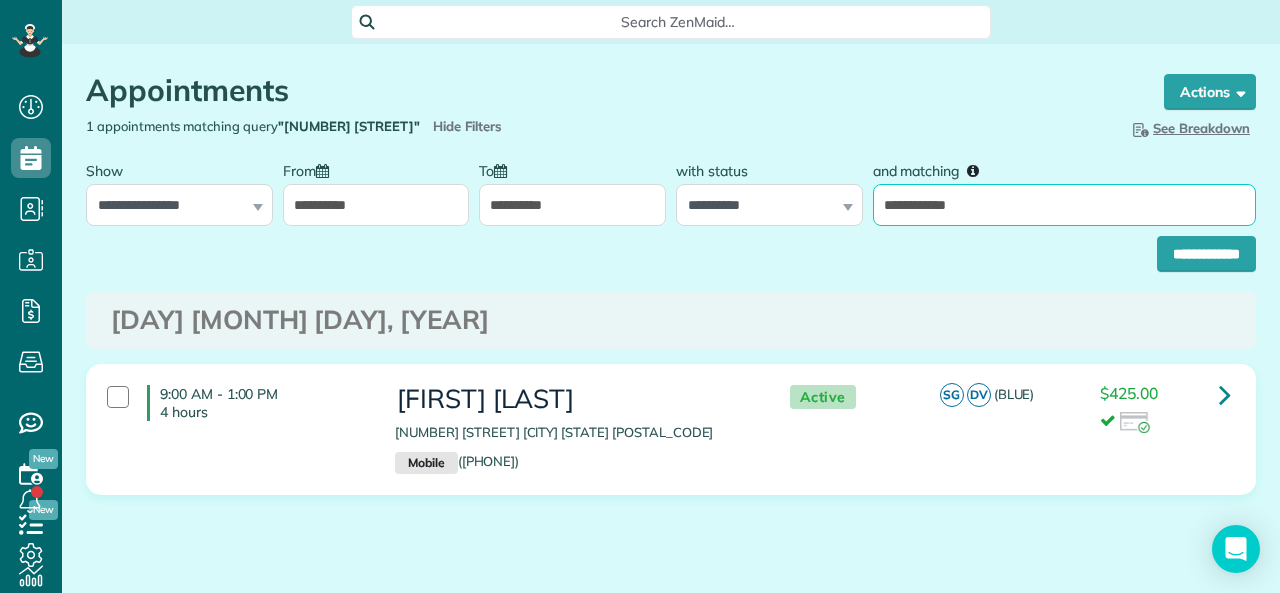 click on "**********" at bounding box center [1064, 205] 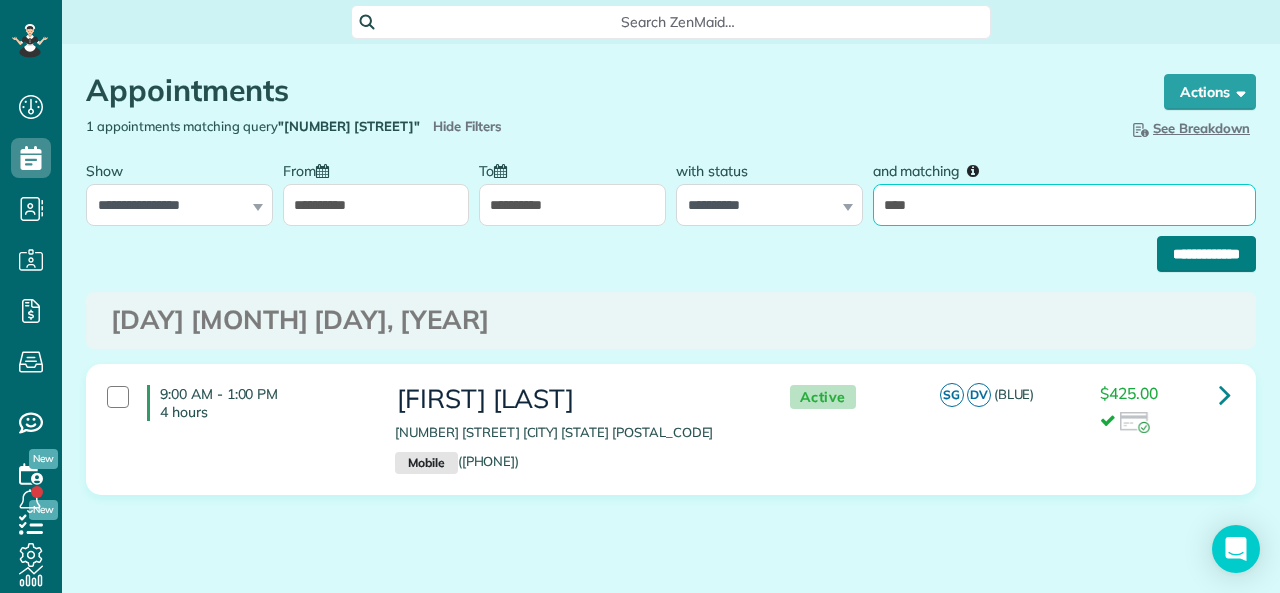 type on "****" 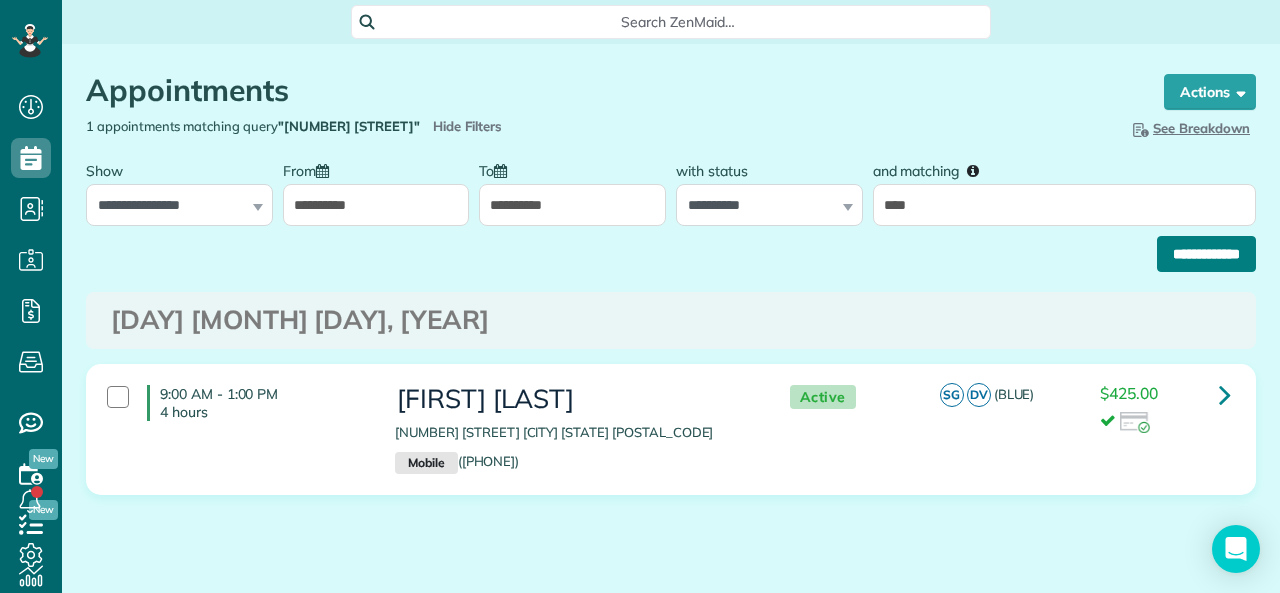 click on "**********" at bounding box center [1206, 254] 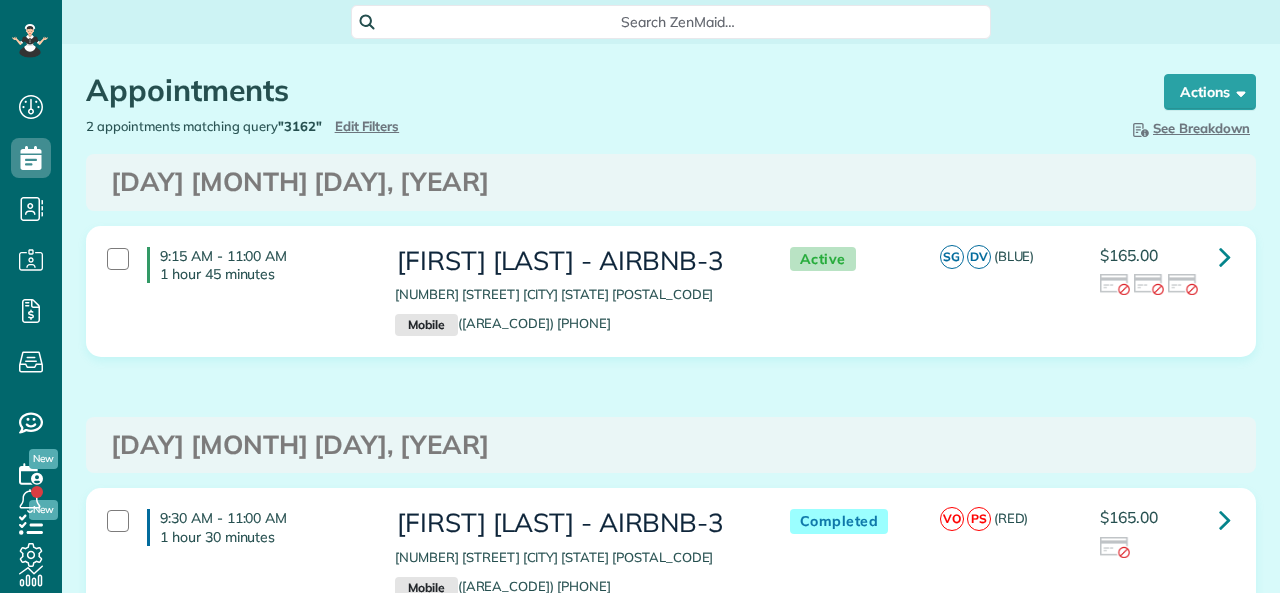 scroll, scrollTop: 0, scrollLeft: 0, axis: both 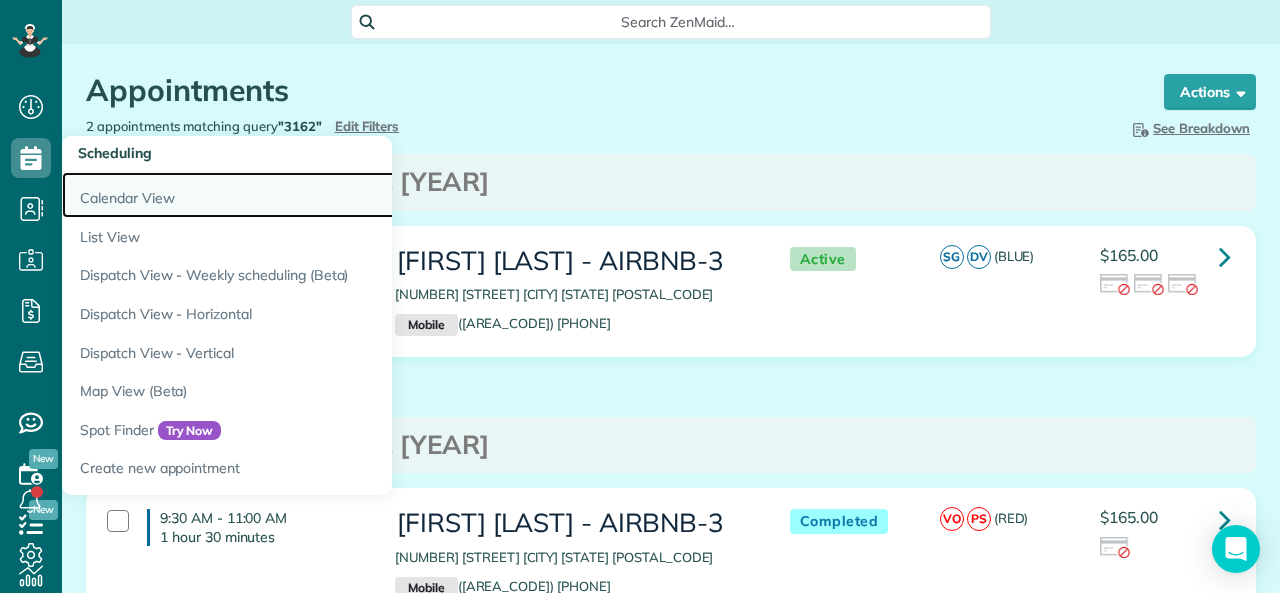 click on "Calendar View" at bounding box center (312, 195) 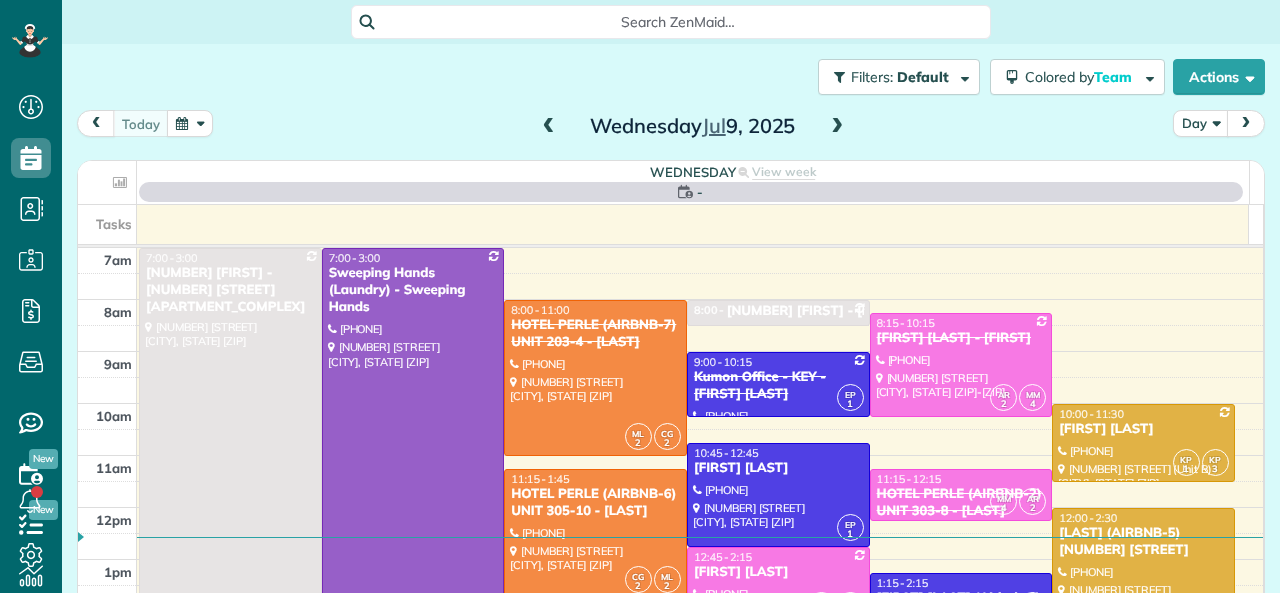 scroll, scrollTop: 0, scrollLeft: 0, axis: both 